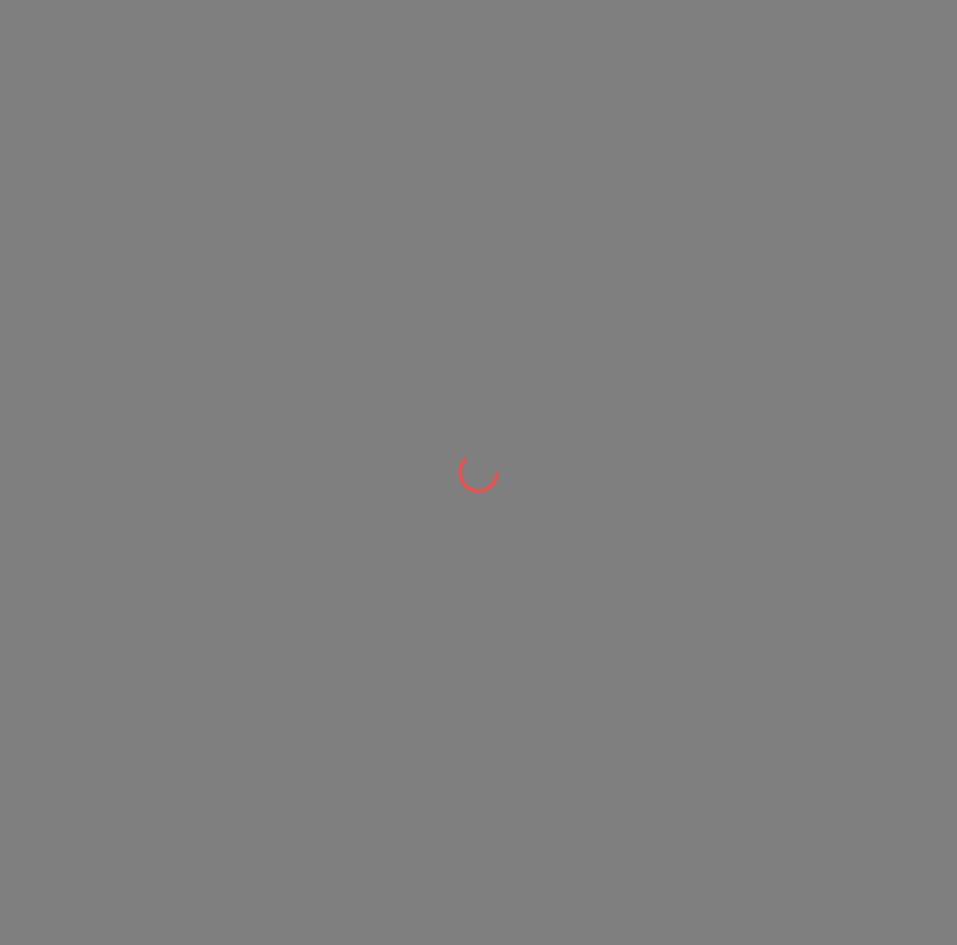 scroll, scrollTop: 0, scrollLeft: 0, axis: both 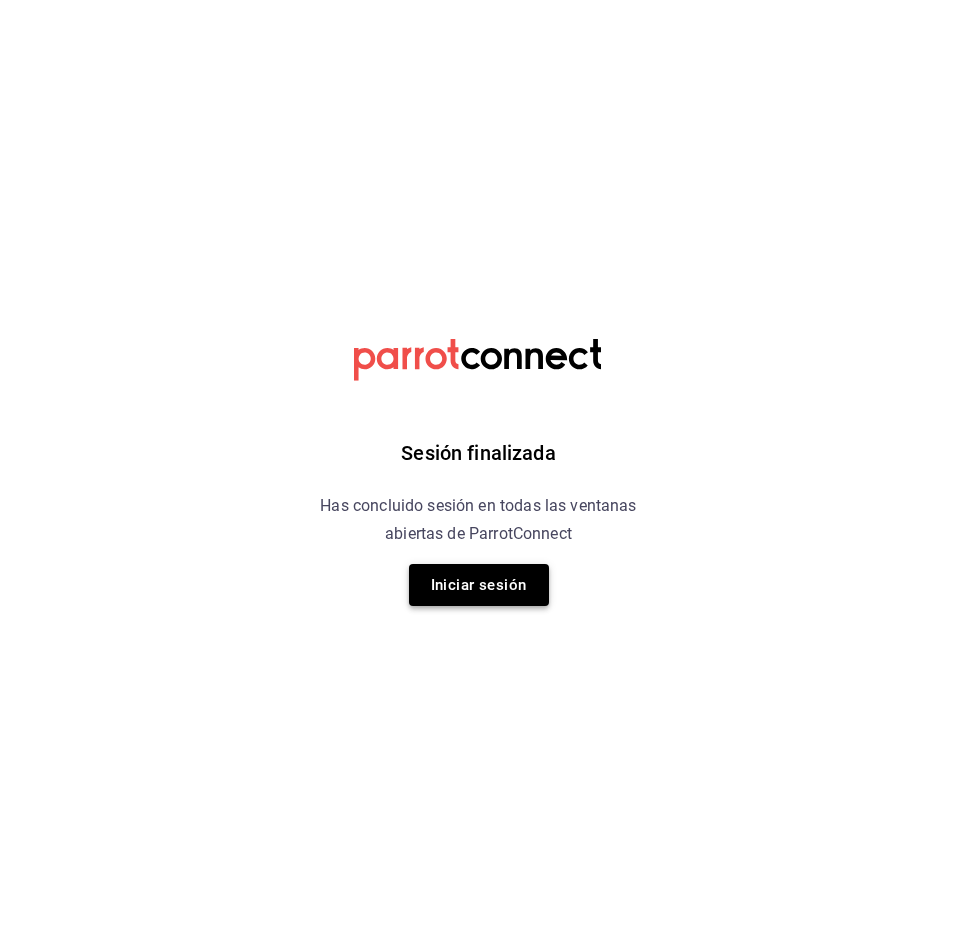 click on "Iniciar sesión" at bounding box center (479, 585) 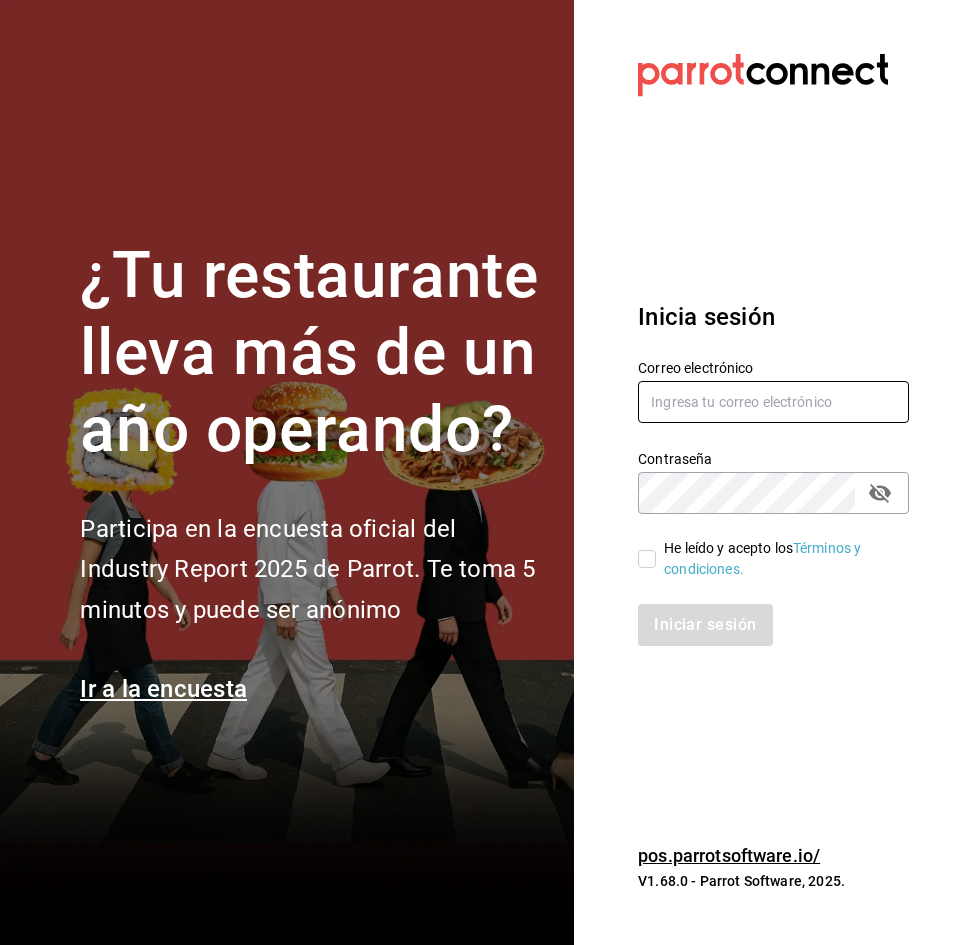 click at bounding box center (773, 402) 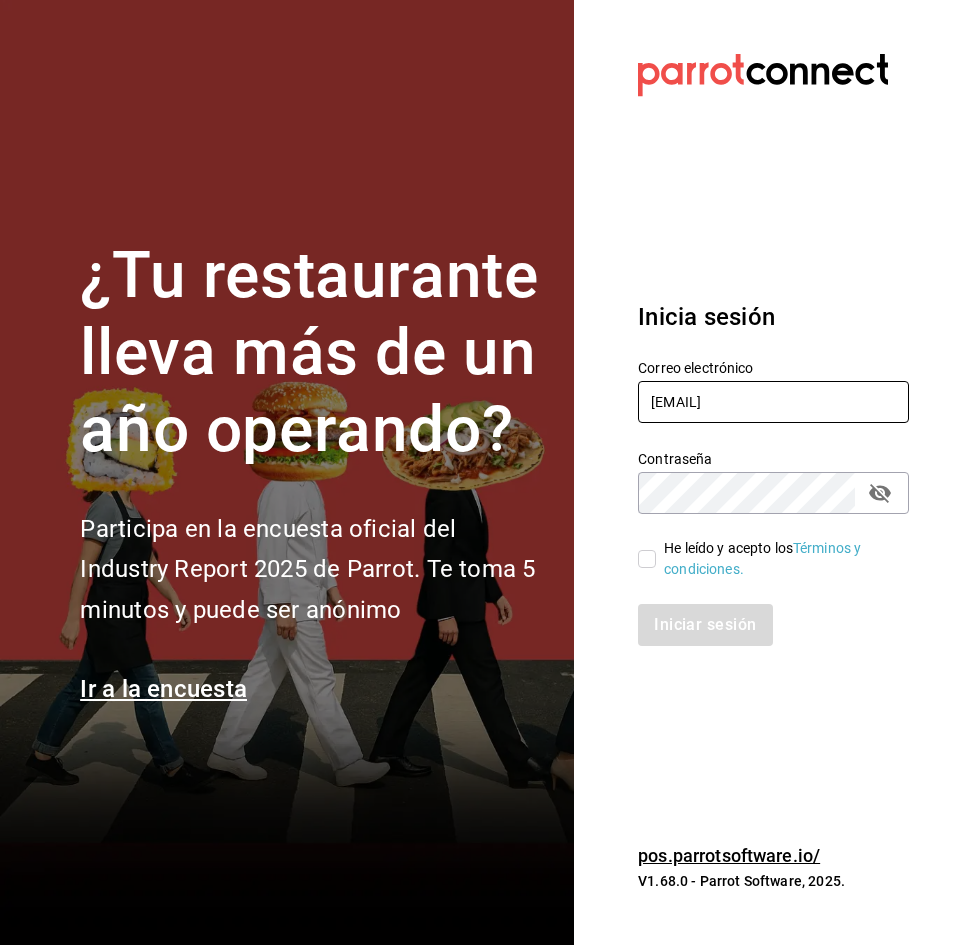 type on "[EMAIL]" 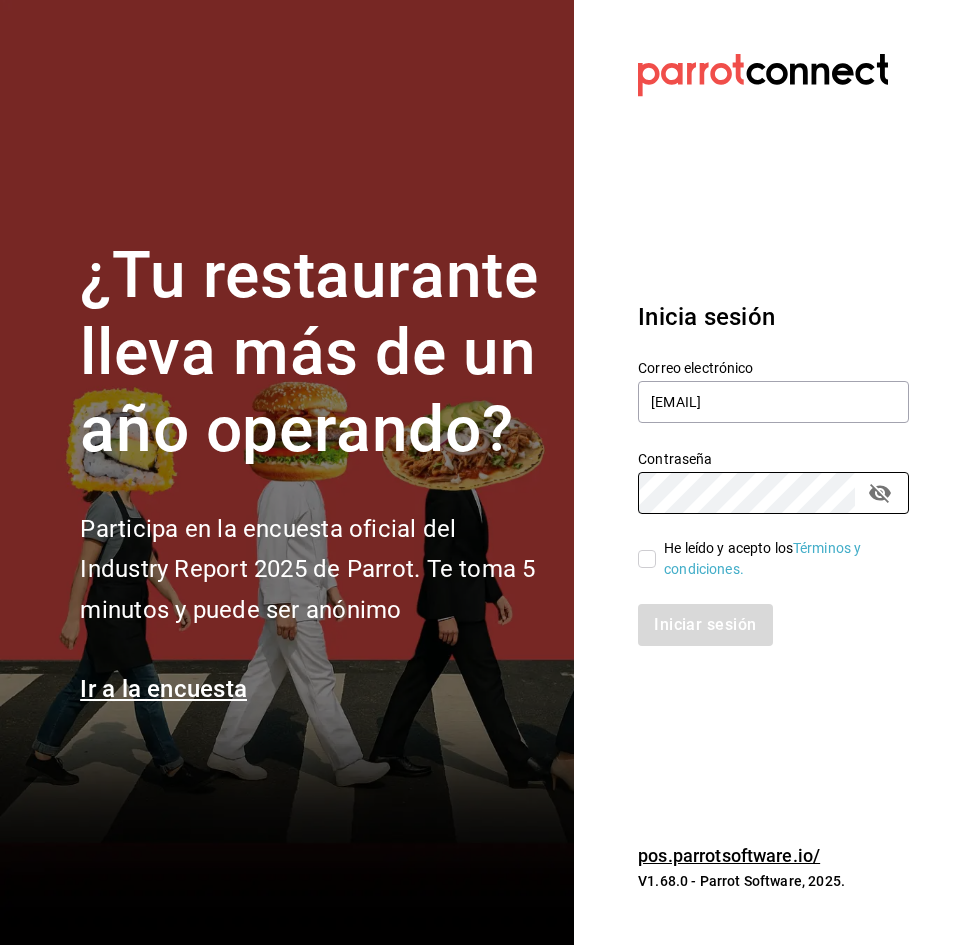click on "He leído y acepto los  Términos y condiciones." at bounding box center [647, 559] 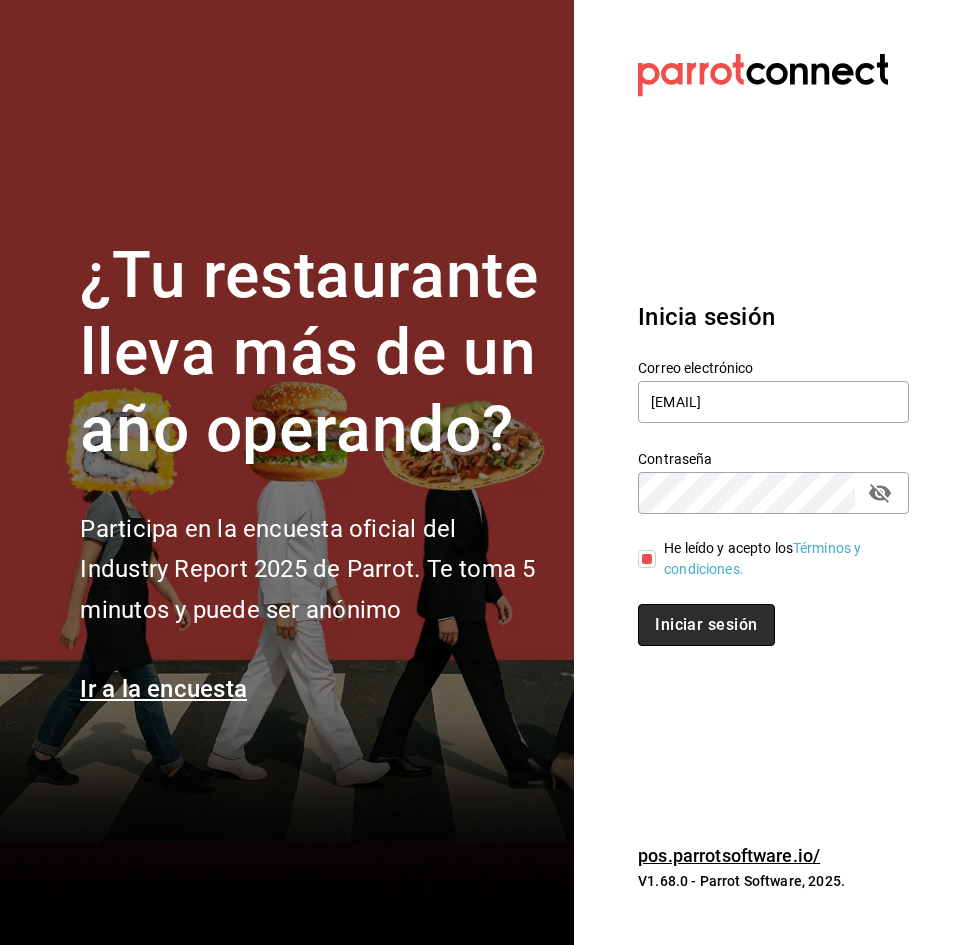 click on "Iniciar sesión" at bounding box center (706, 625) 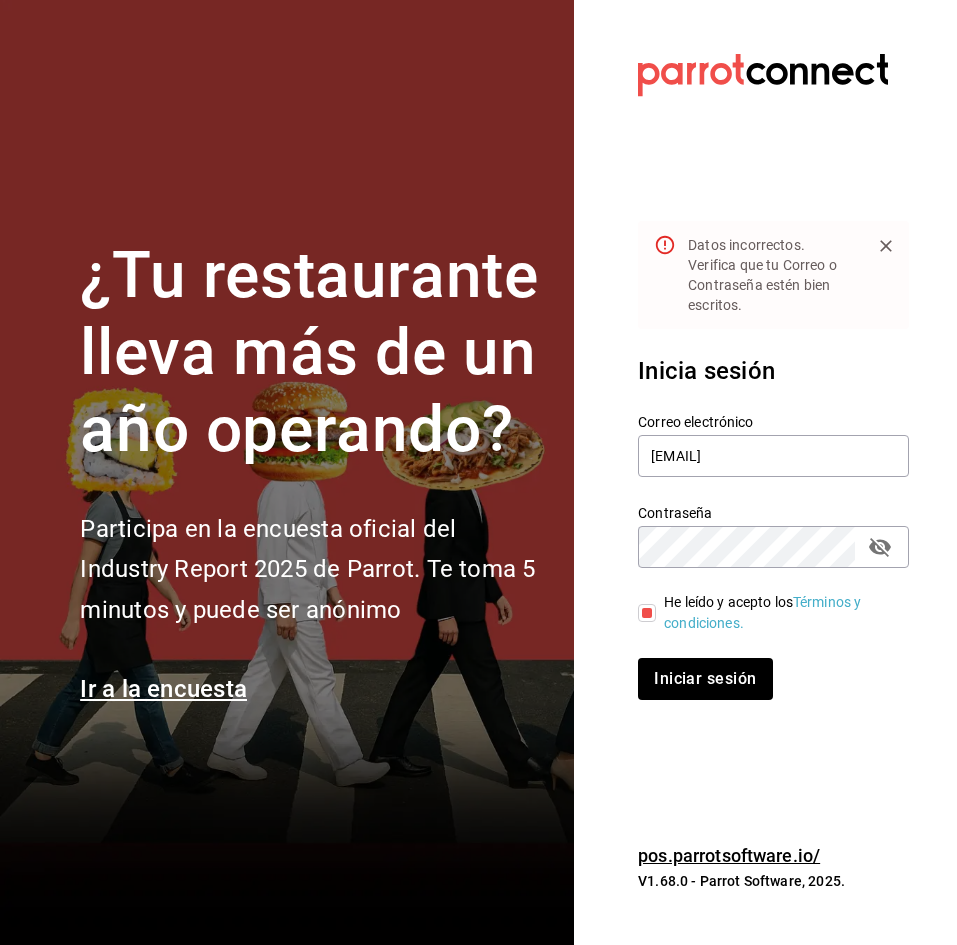 click on "Contraseña" at bounding box center [773, 547] 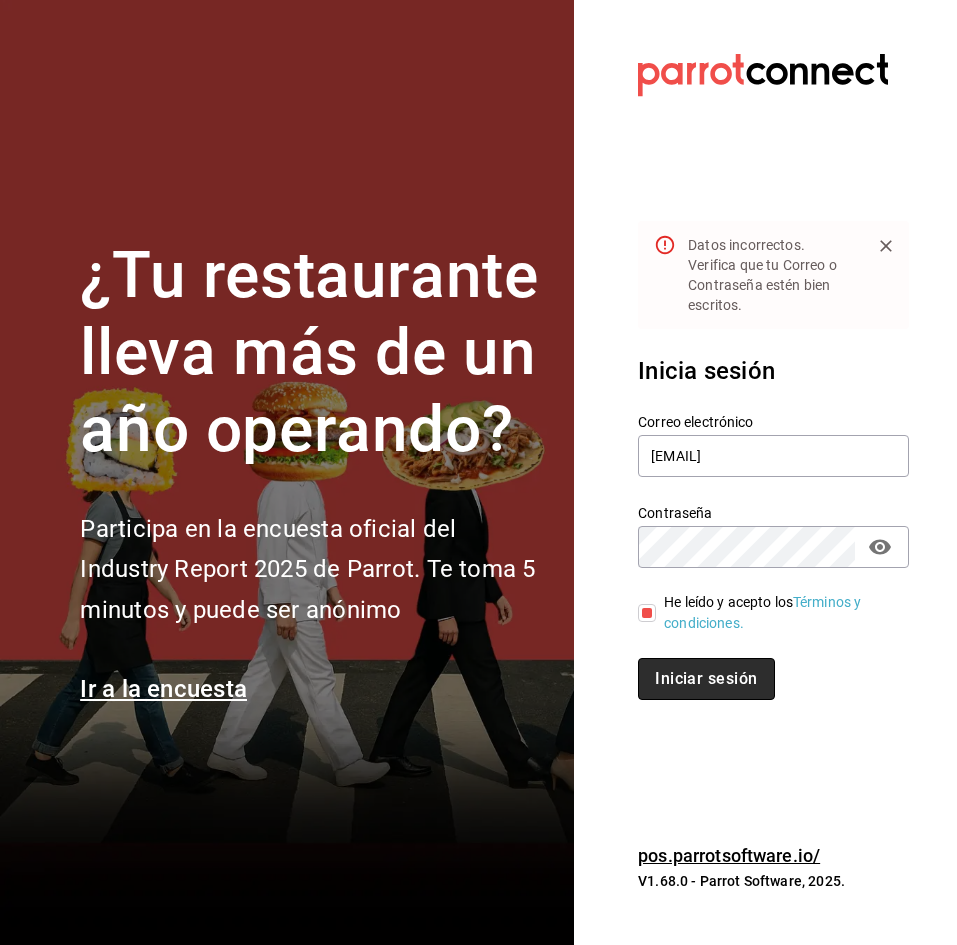 click on "Iniciar sesión" at bounding box center (706, 679) 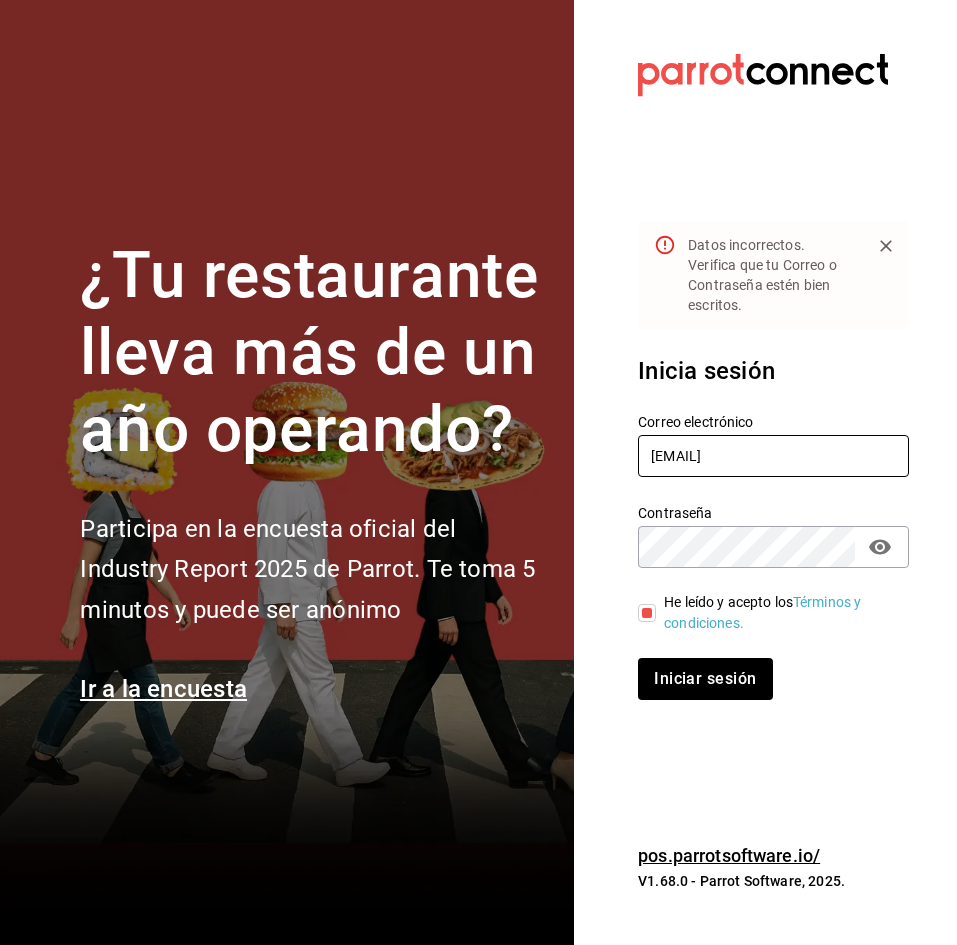 drag, startPoint x: 857, startPoint y: 453, endPoint x: 437, endPoint y: 447, distance: 420.04285 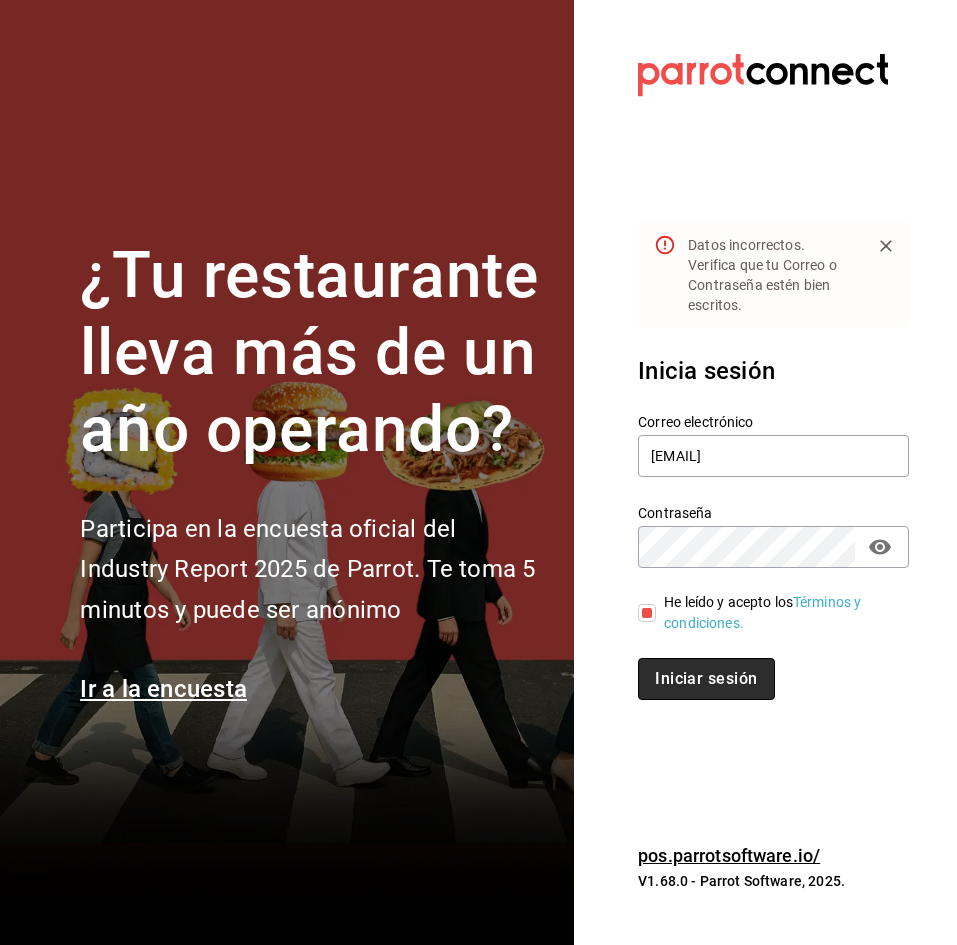 click on "Iniciar sesión" at bounding box center [706, 679] 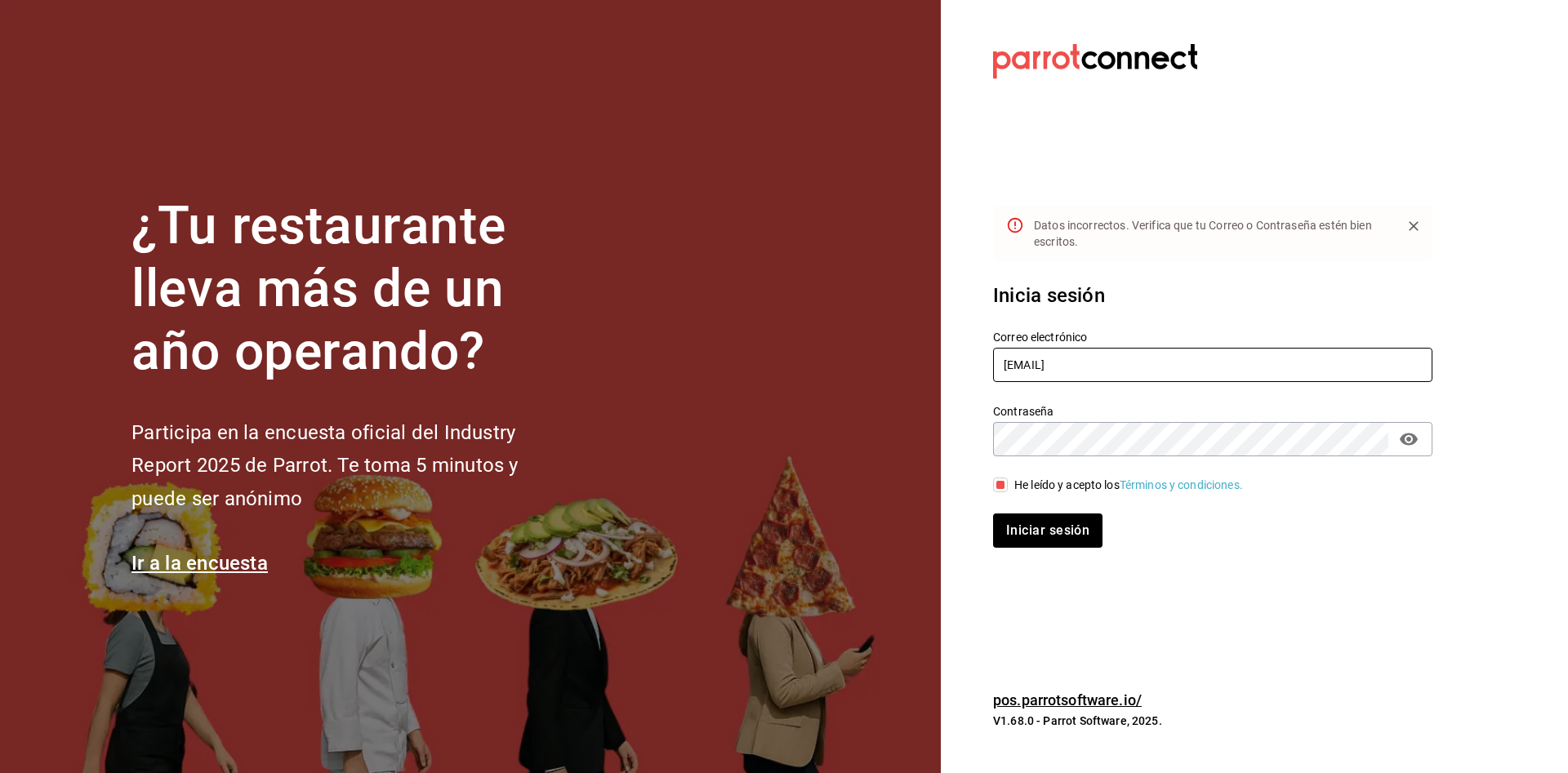 click on "camposduranpi@gmail.com" at bounding box center (1213, 365) 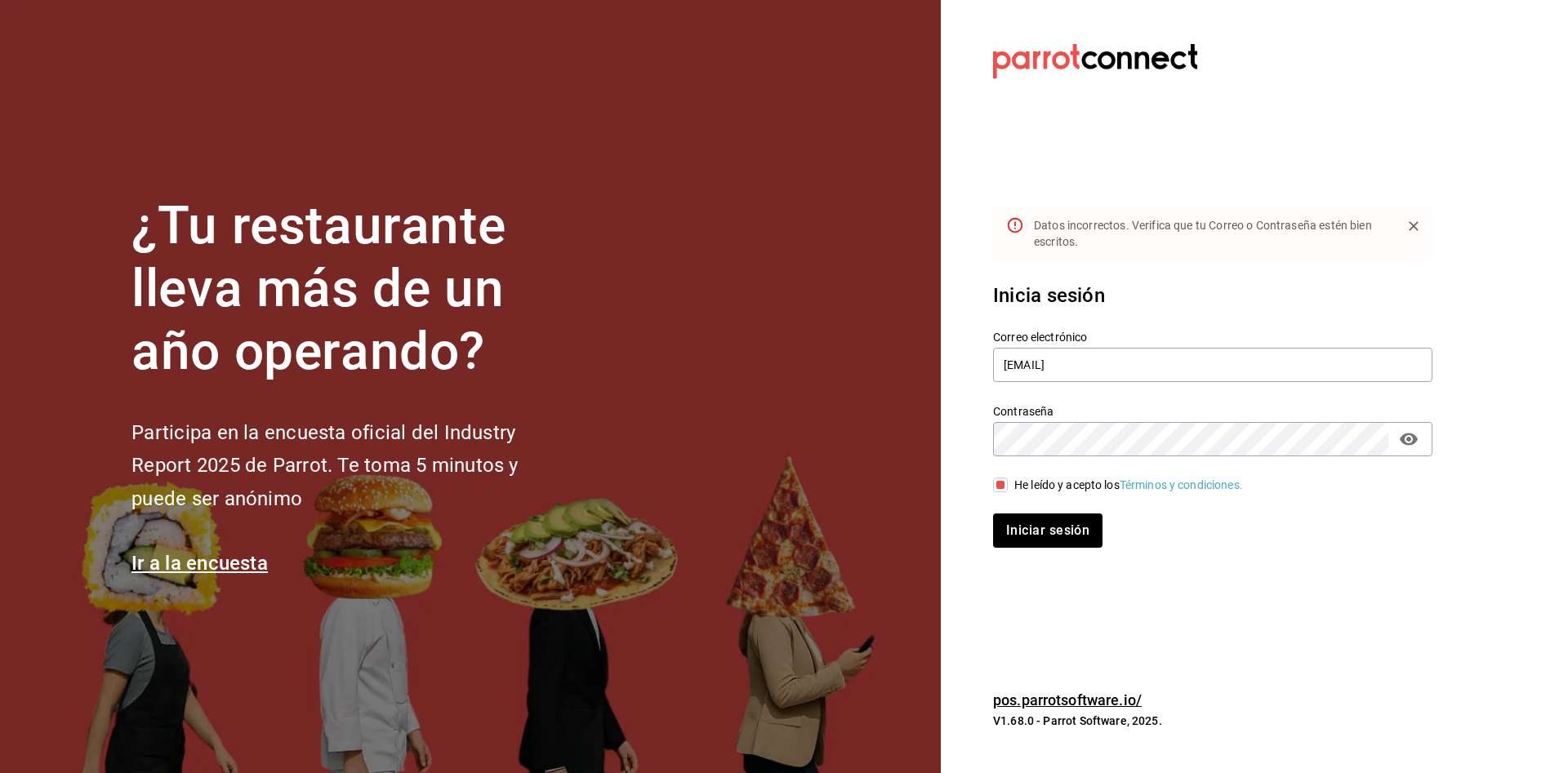 click on "Datos incorrectos. Verifica que tu Correo o Contraseña estén bien escritos." at bounding box center [1211, 233] 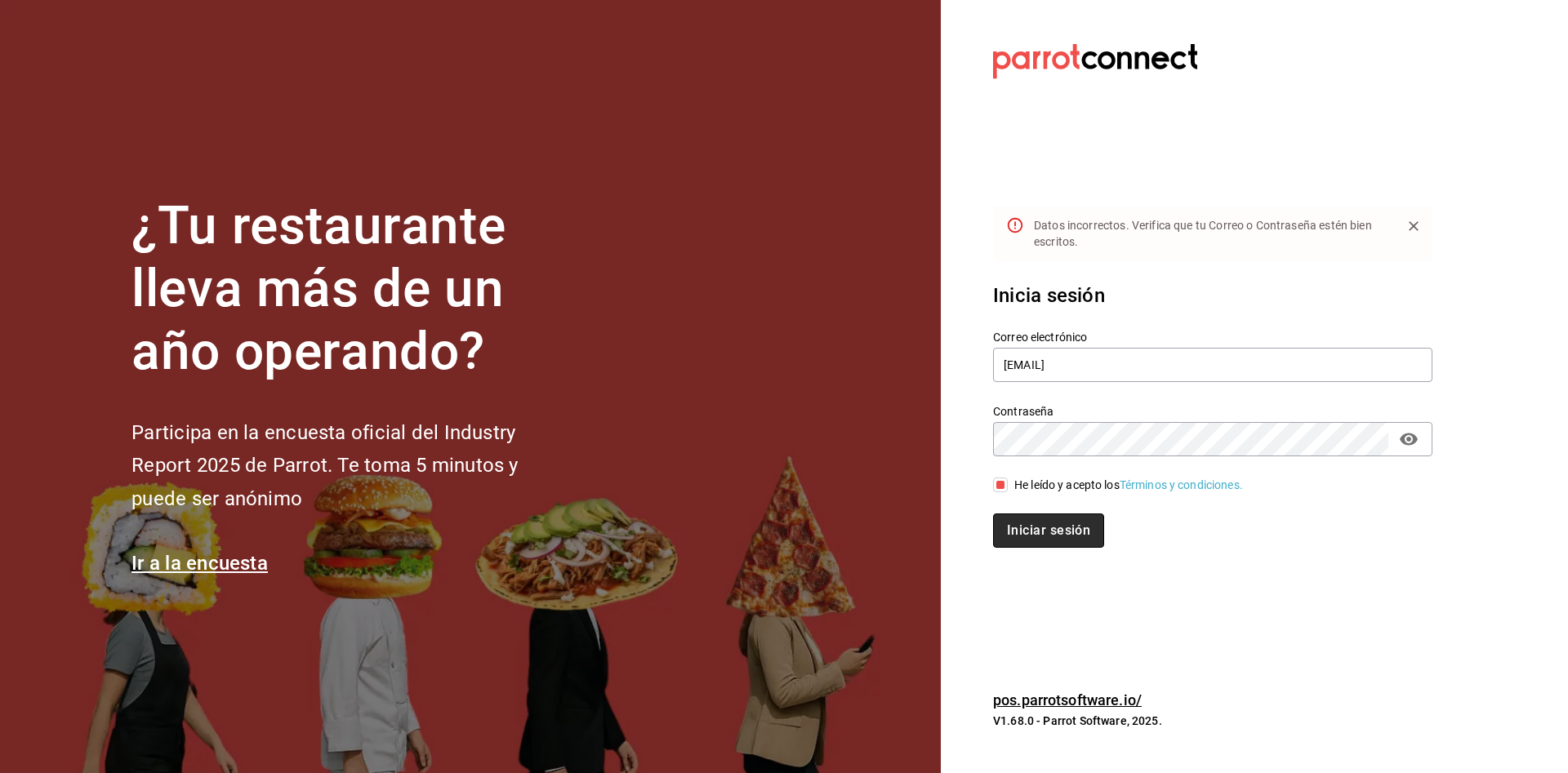 click on "Iniciar sesión" at bounding box center (1049, 531) 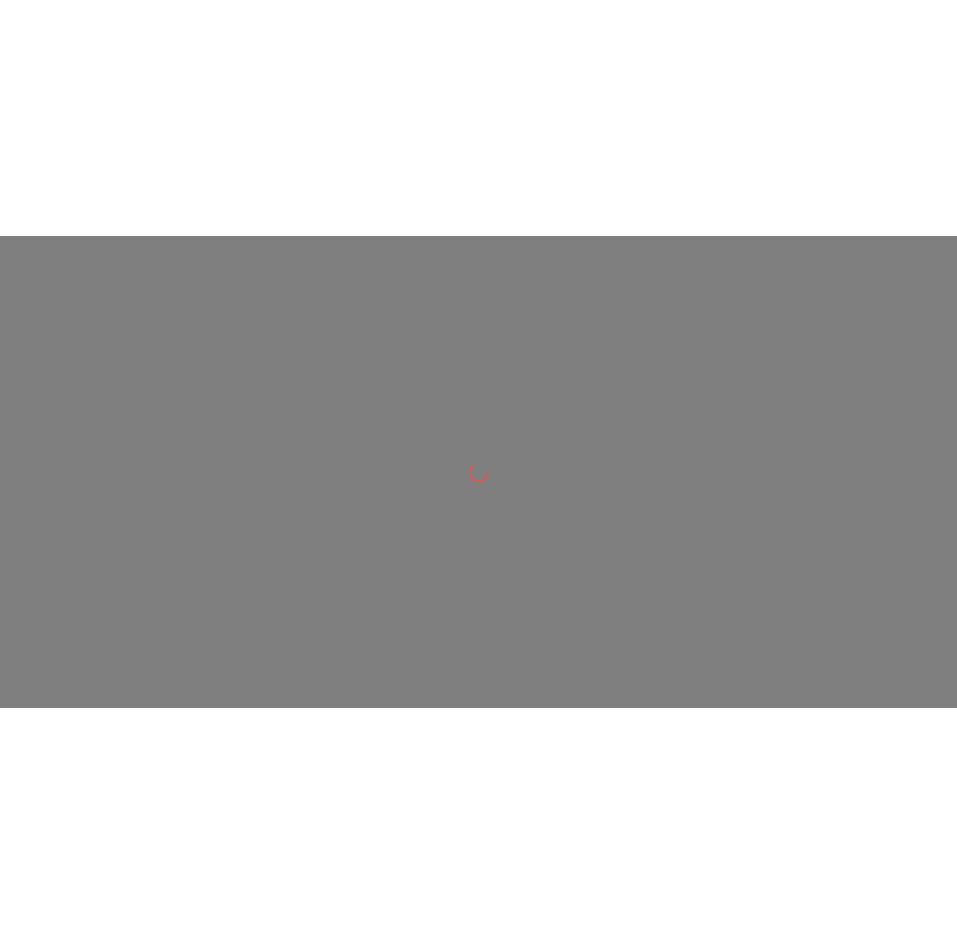 scroll, scrollTop: 0, scrollLeft: 0, axis: both 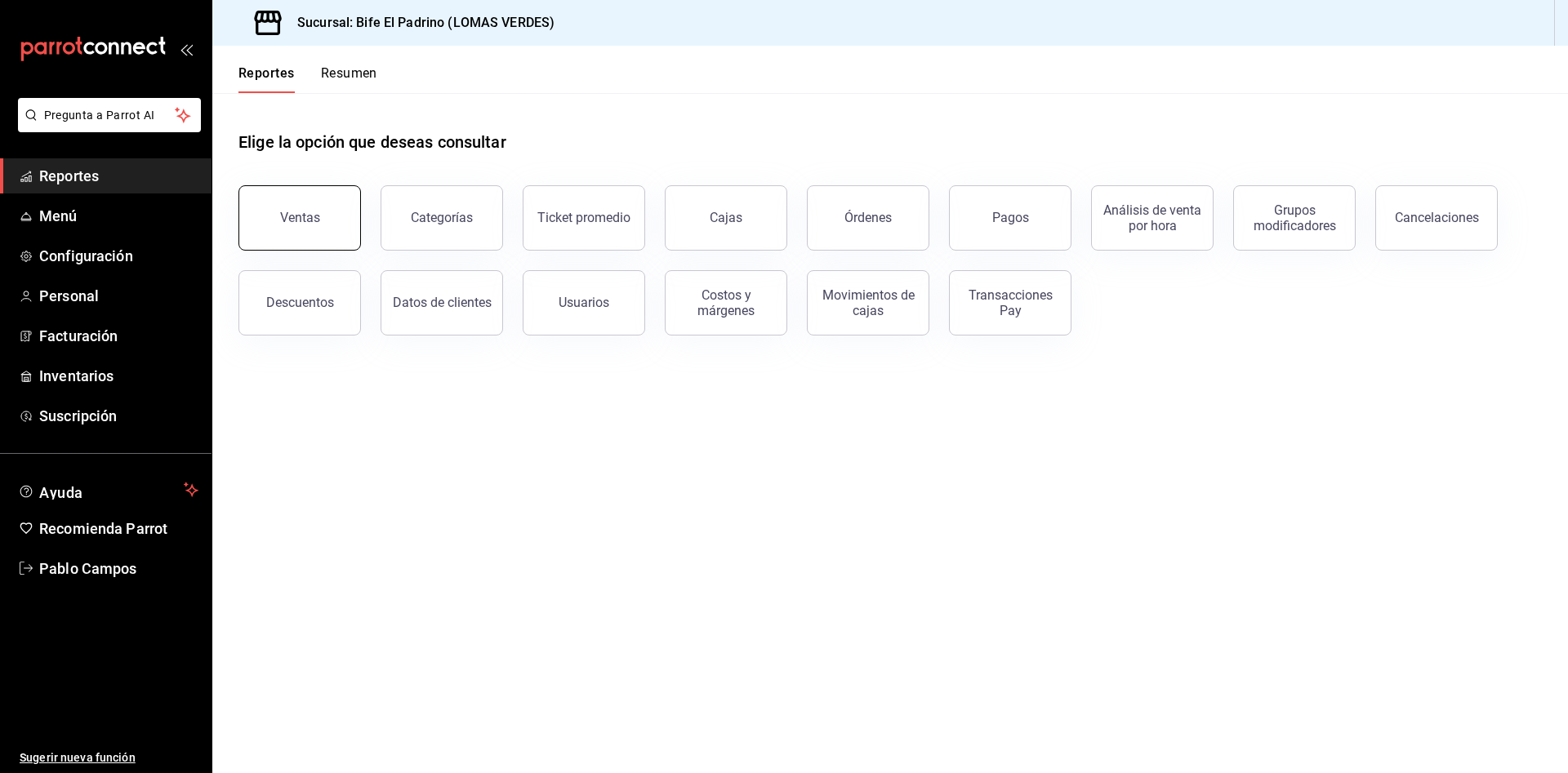 click on "Ventas" at bounding box center [300, 218] 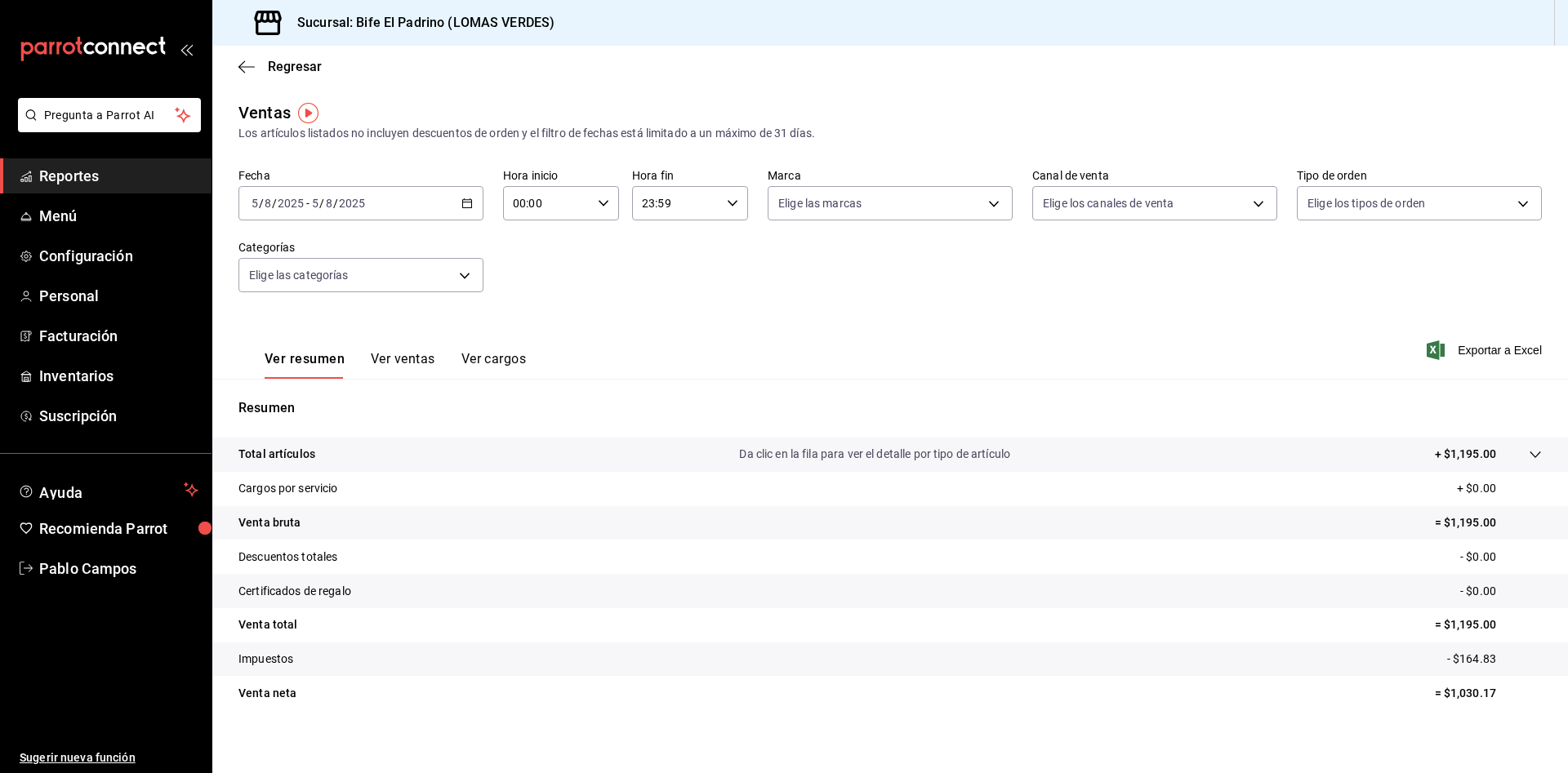 click 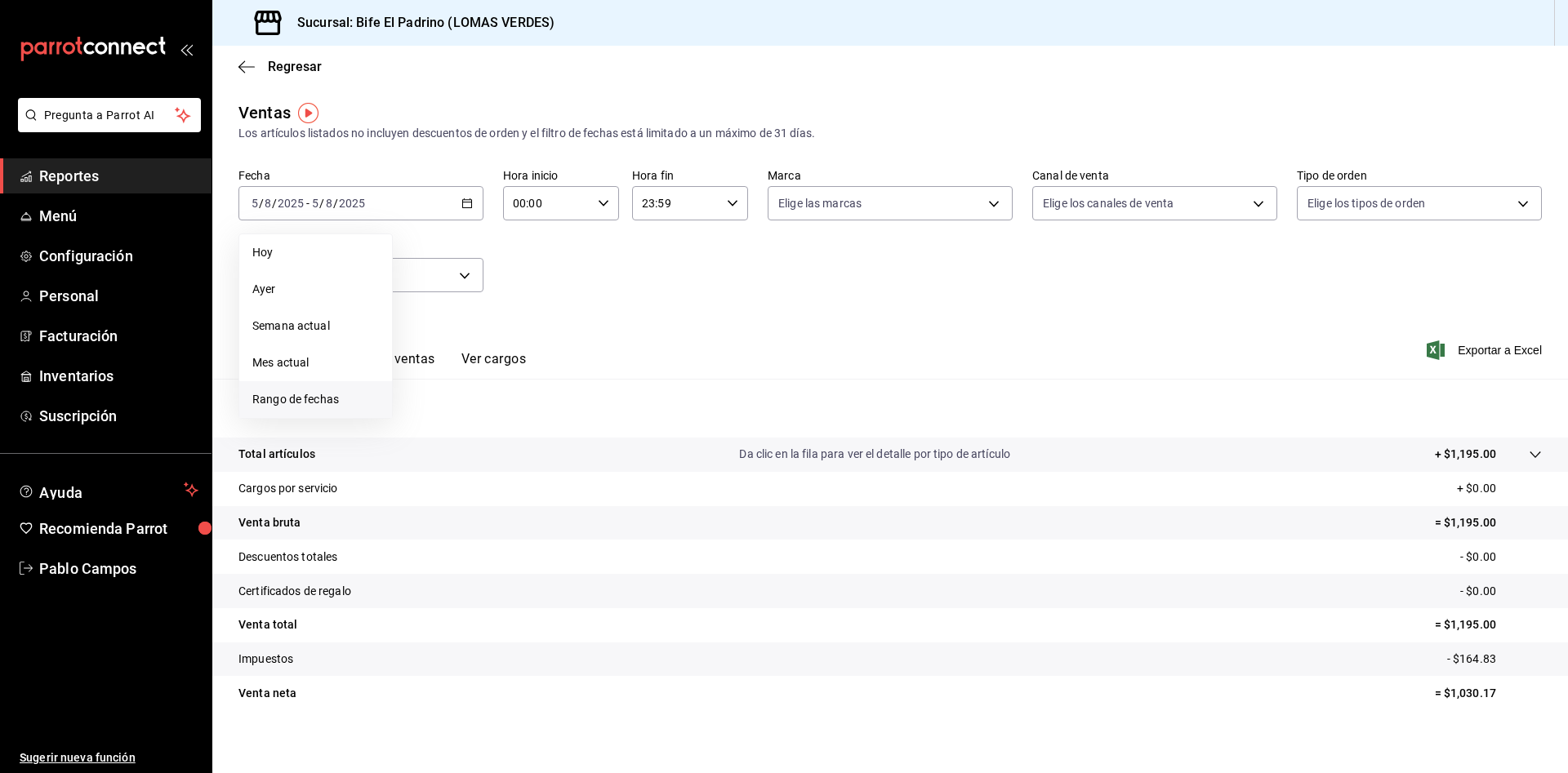 click on "Rango de fechas" at bounding box center [315, 399] 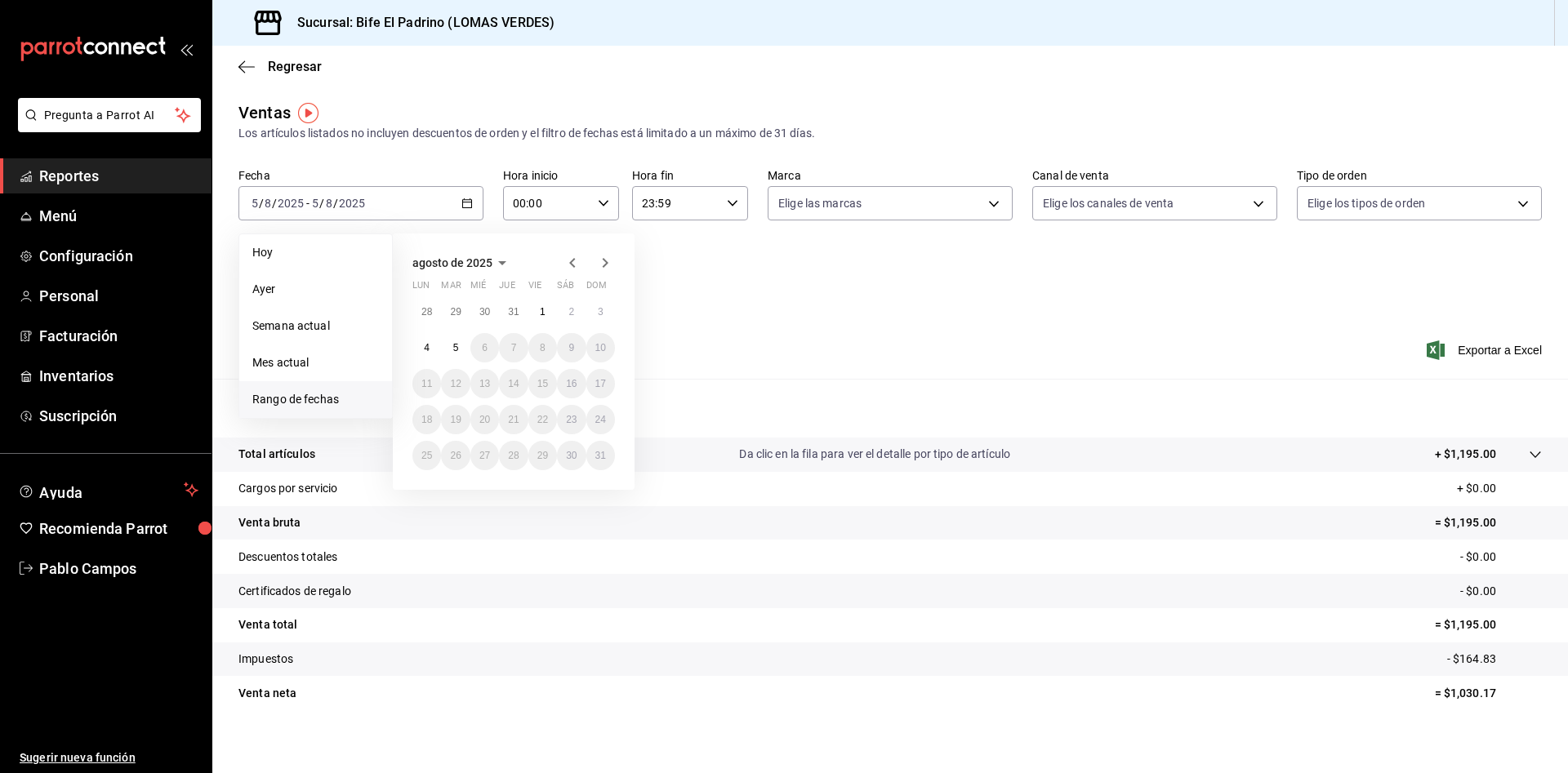 click 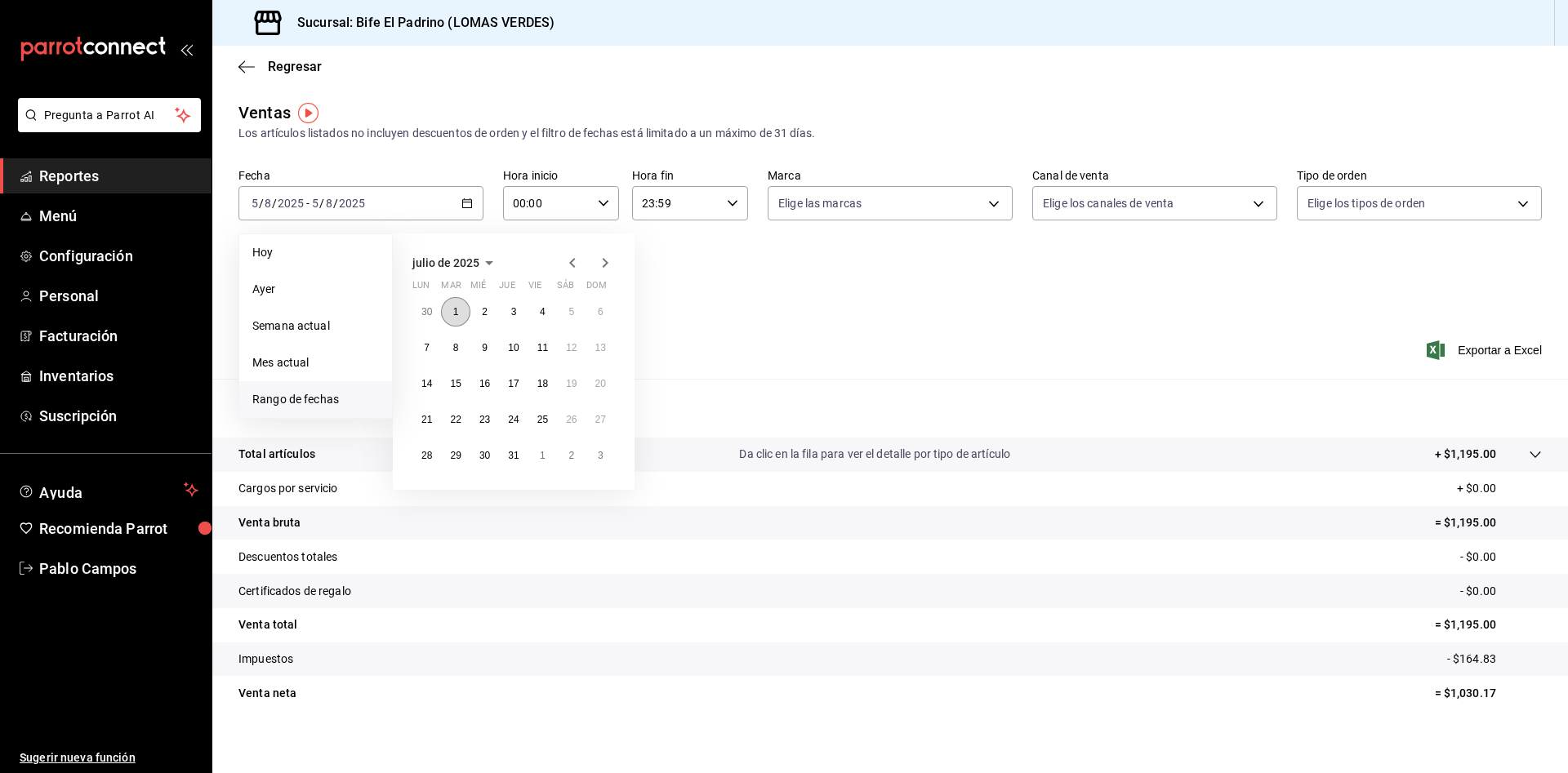 click on "1" at bounding box center (456, 312) 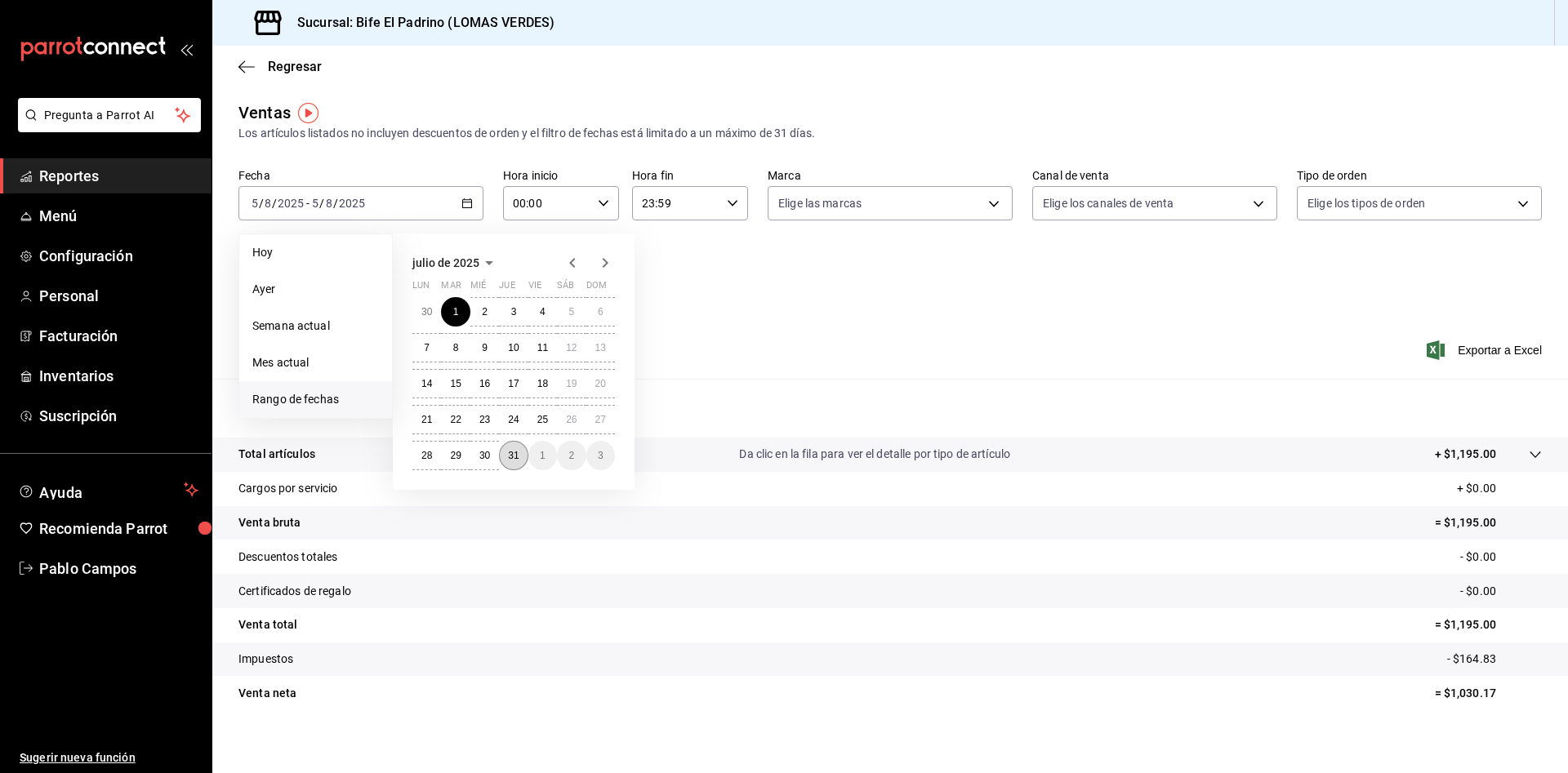 click on "31" at bounding box center [513, 455] 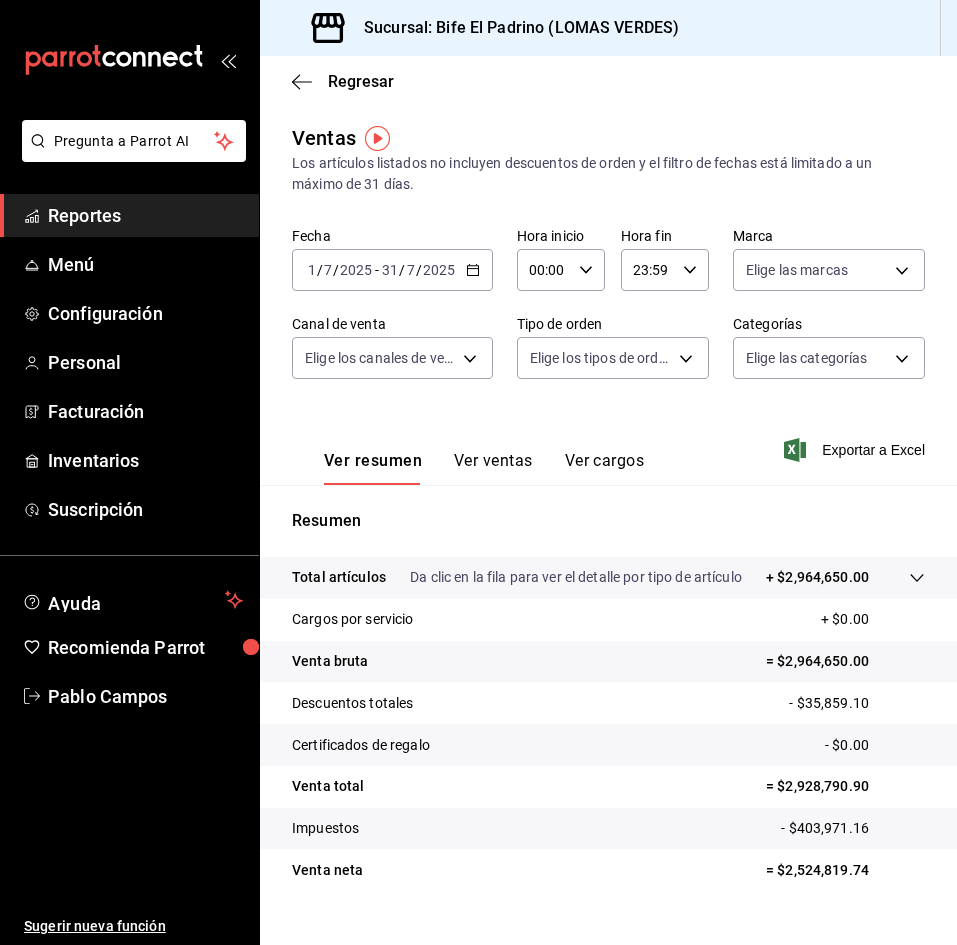 click on "Total artículos Da clic en la fila para ver el detalle por tipo de artículo + $2,964,650.00" at bounding box center [608, 578] 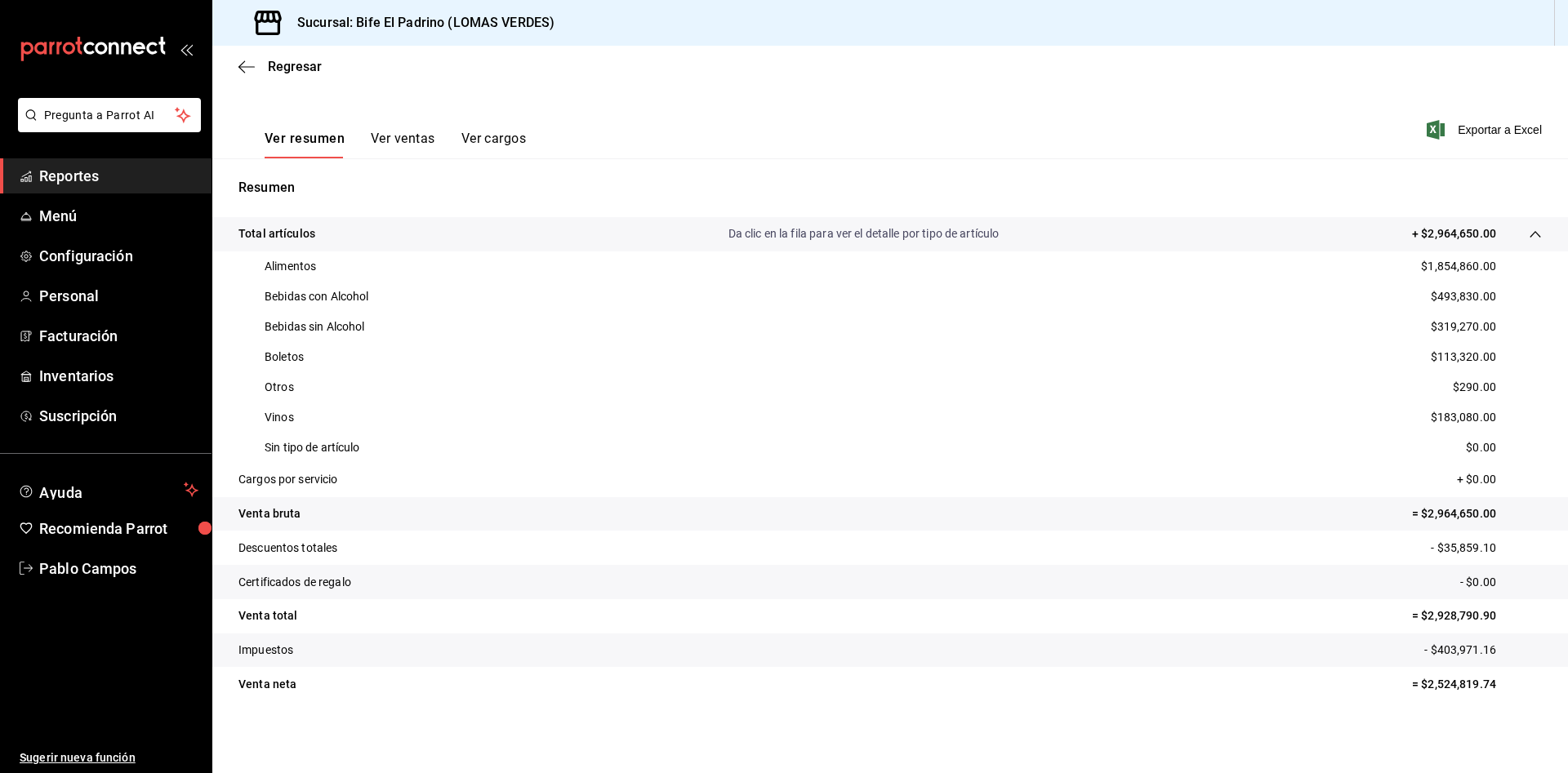 scroll, scrollTop: 220, scrollLeft: 0, axis: vertical 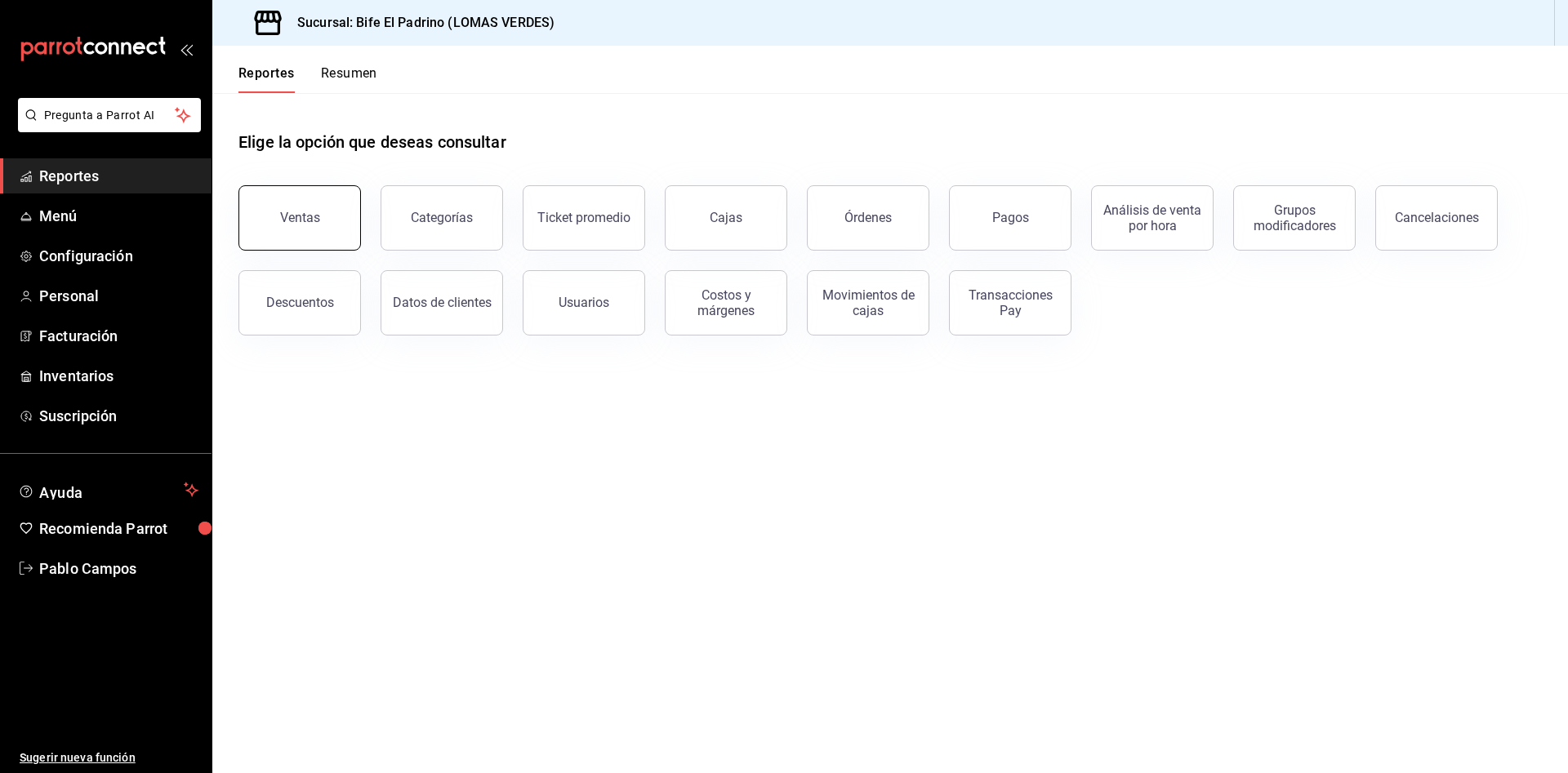 click on "Ventas" at bounding box center [300, 217] 